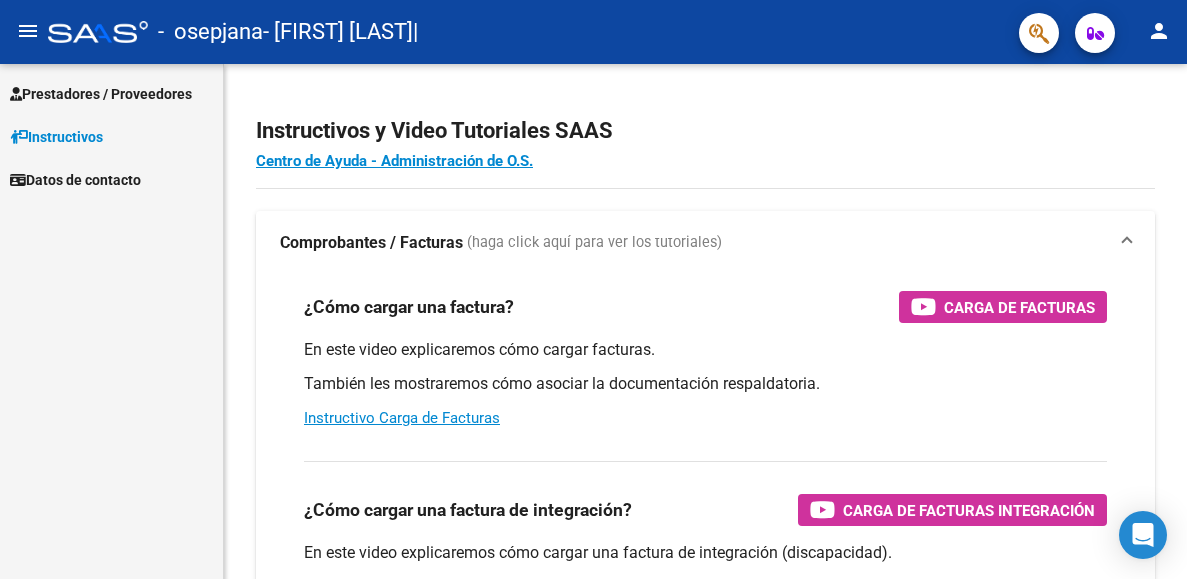 scroll, scrollTop: 0, scrollLeft: 0, axis: both 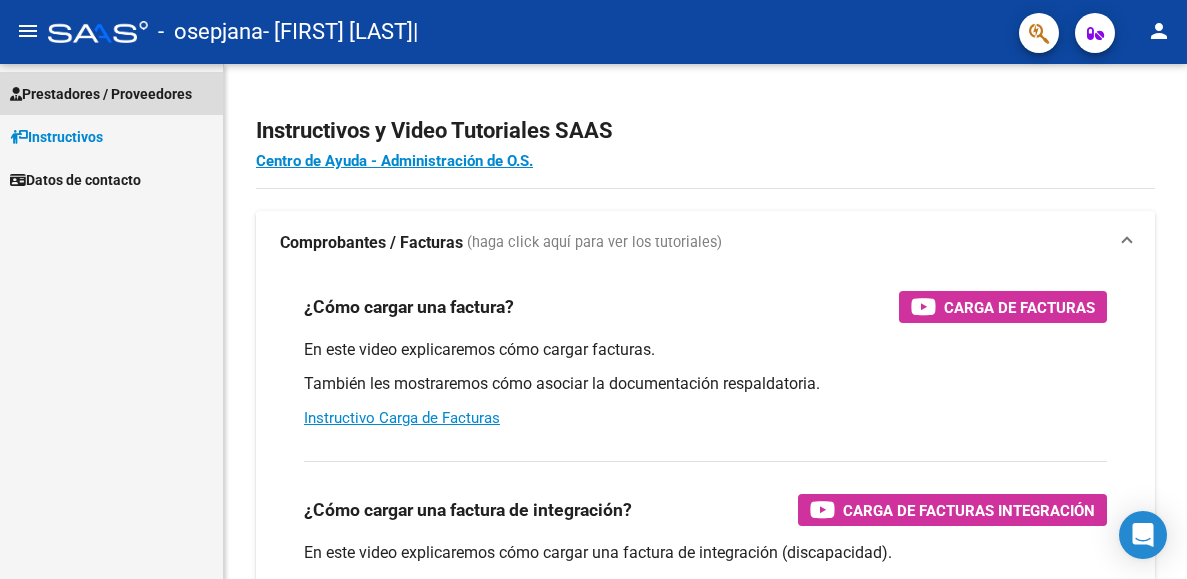 click on "Prestadores / Proveedores" at bounding box center (101, 94) 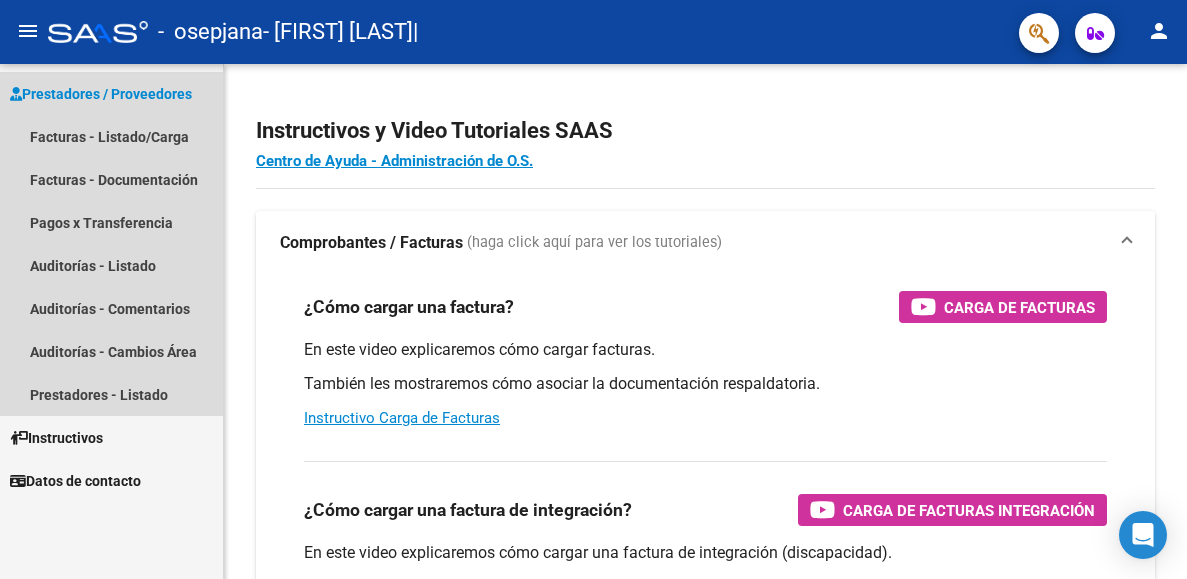 click on "Prestadores / Proveedores" at bounding box center (101, 94) 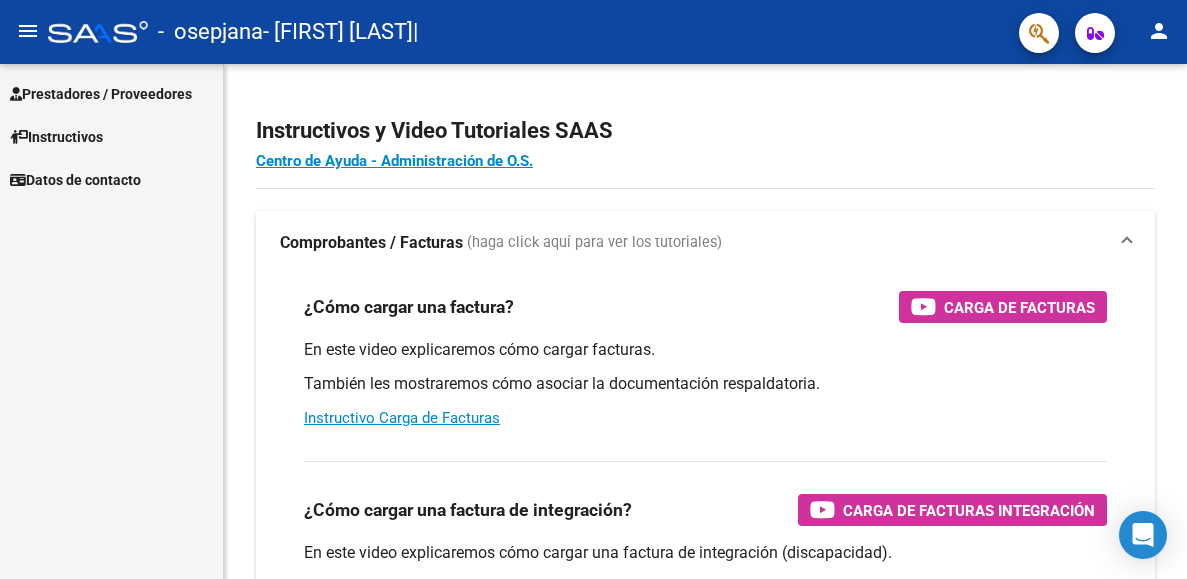 click on "Prestadores / Proveedores" at bounding box center (101, 94) 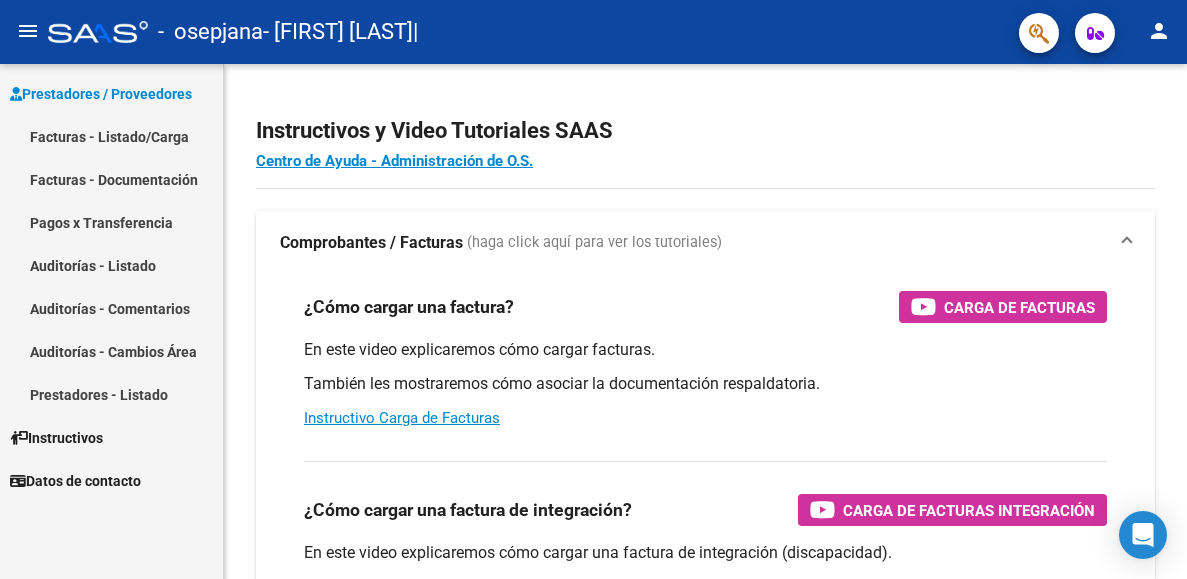 click on "Facturas - Documentación" at bounding box center [111, 179] 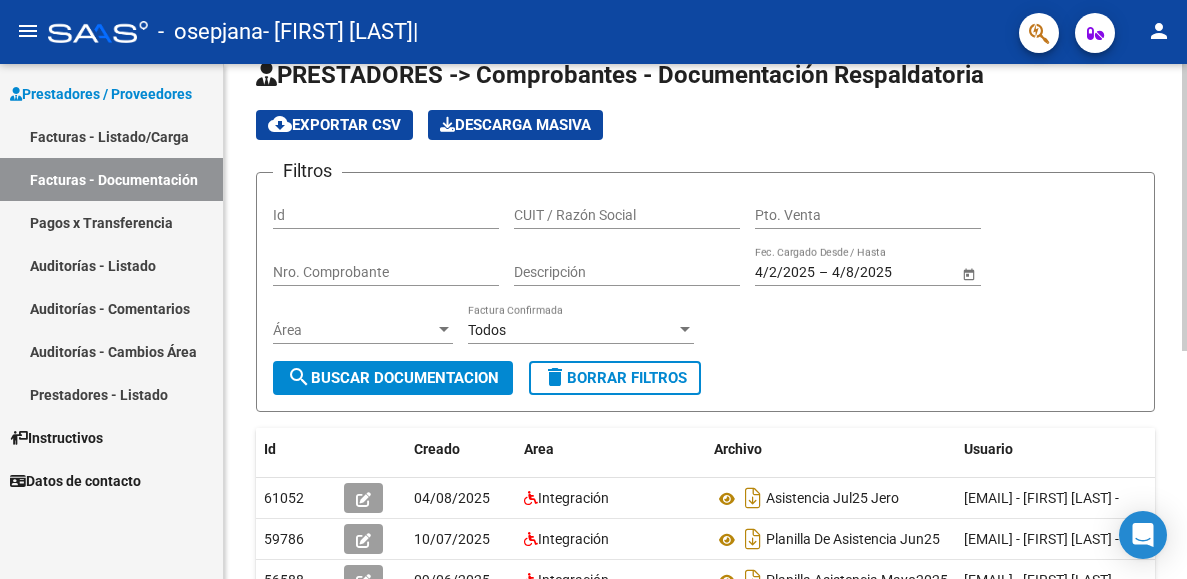scroll, scrollTop: 0, scrollLeft: 0, axis: both 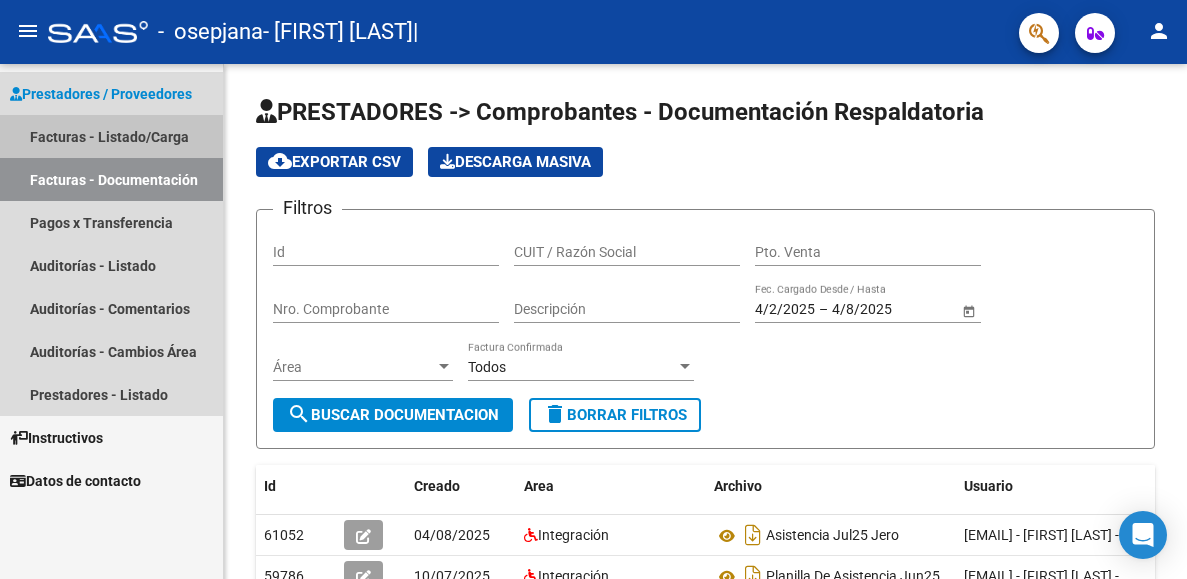 click on "Facturas - Listado/Carga" at bounding box center (111, 136) 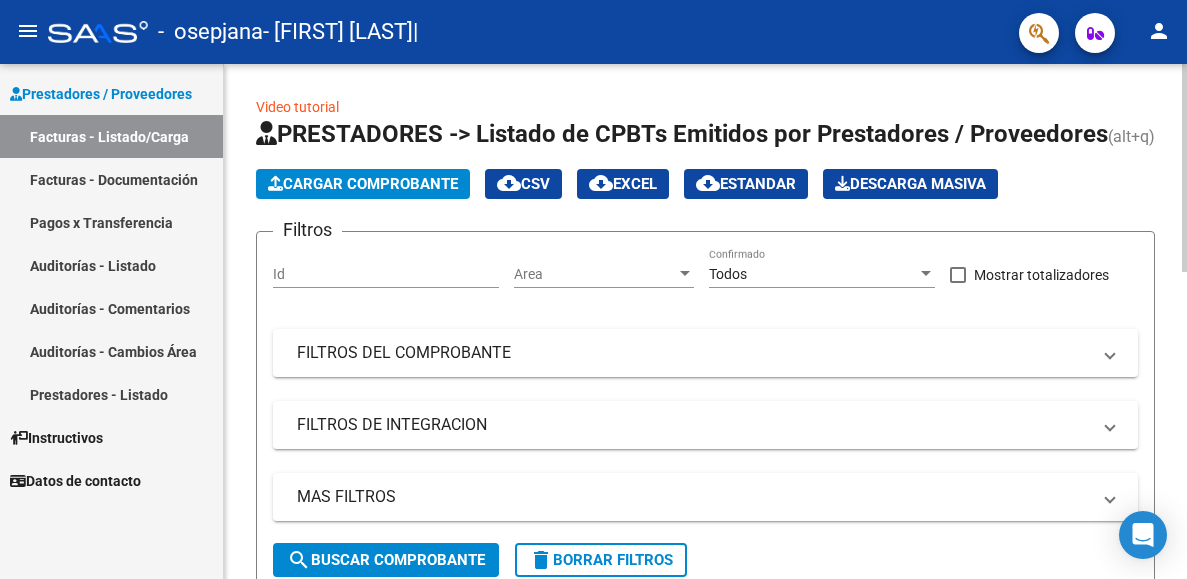 scroll, scrollTop: 0, scrollLeft: 0, axis: both 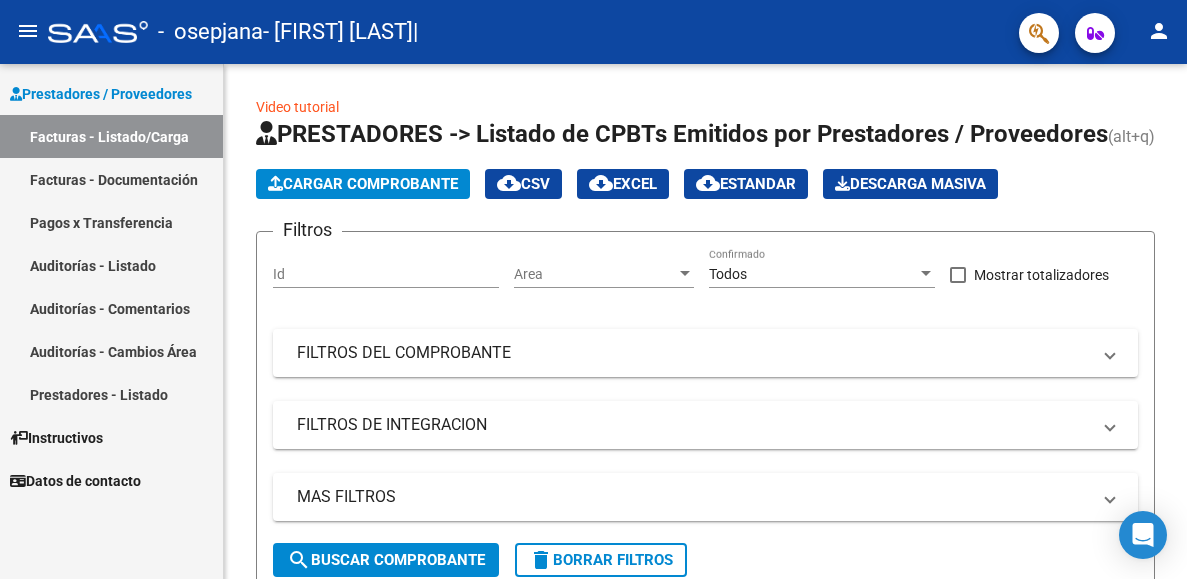 click on "Facturas - Documentación" at bounding box center (111, 179) 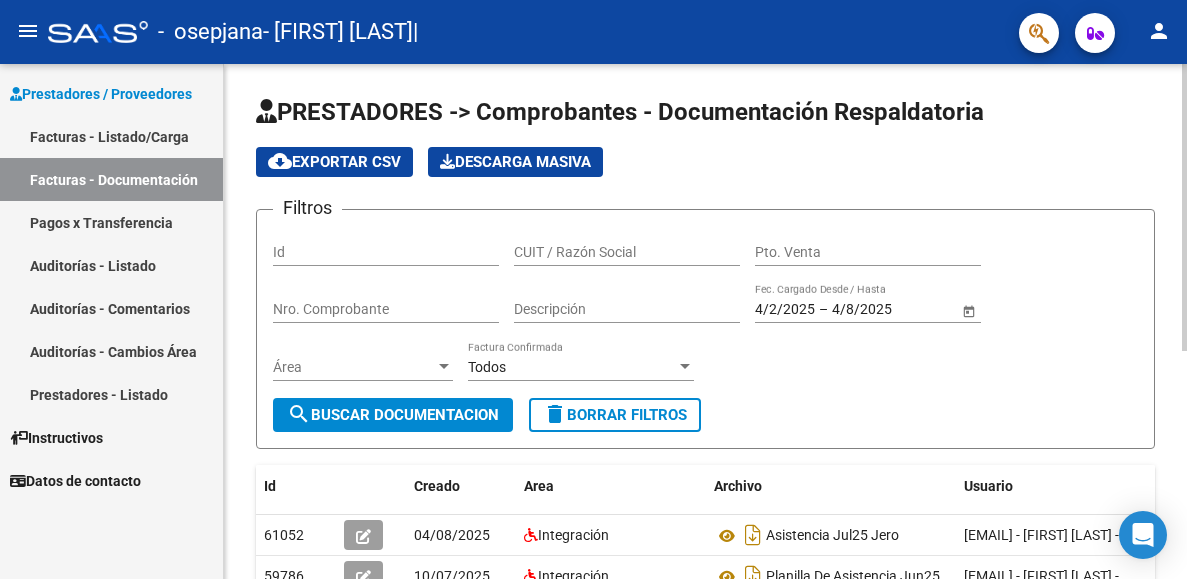 click on "delete  Borrar Filtros" 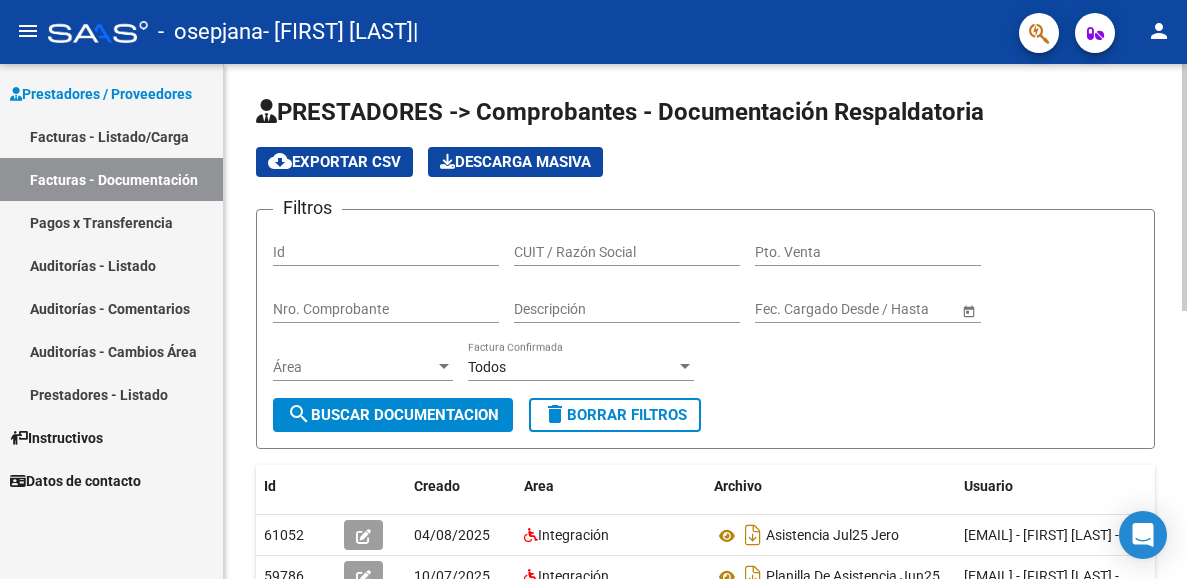 scroll, scrollTop: 0, scrollLeft: 0, axis: both 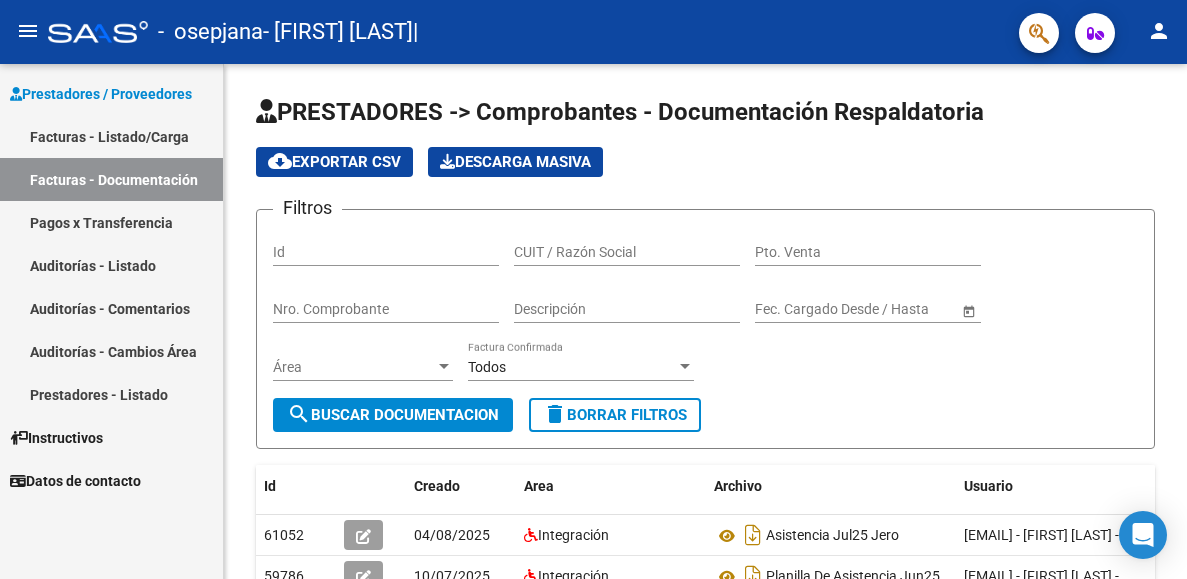 click on "Facturas - Listado/Carga" at bounding box center [111, 136] 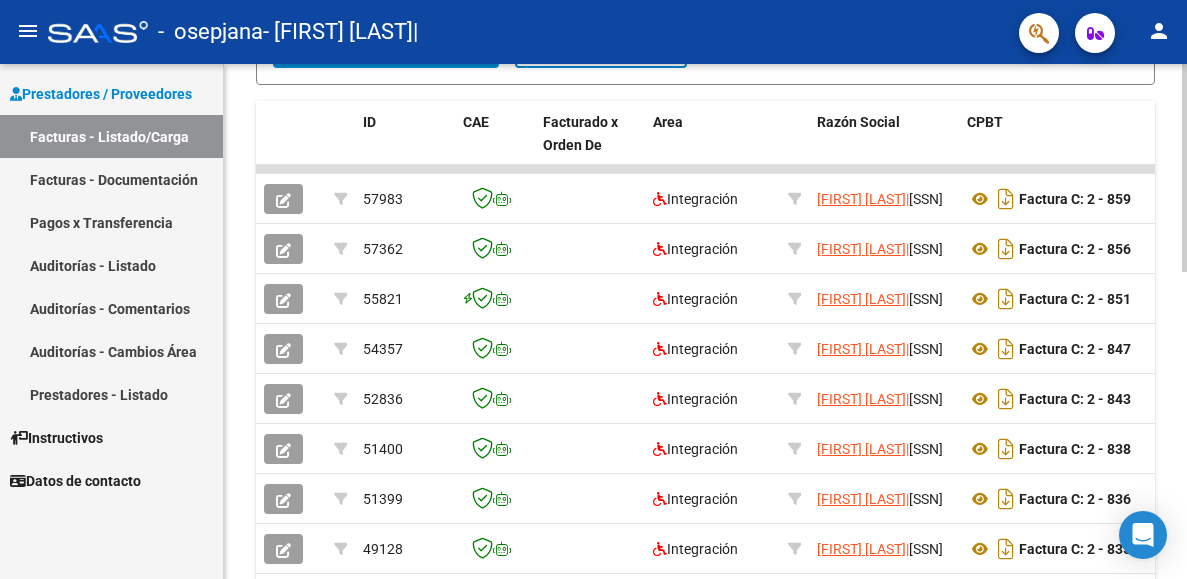scroll, scrollTop: 510, scrollLeft: 0, axis: vertical 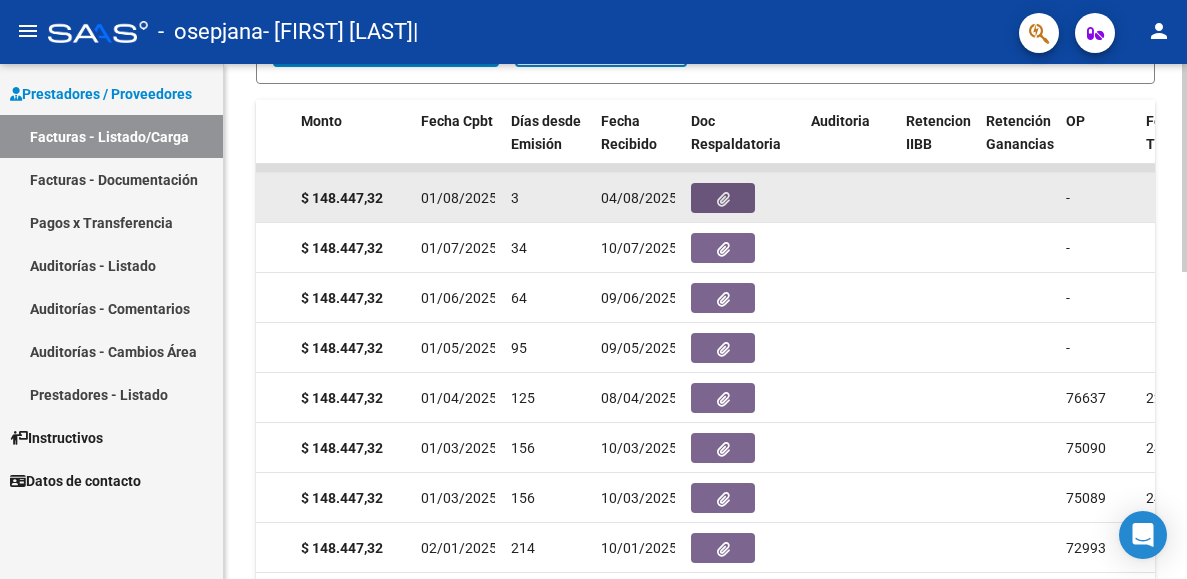 click 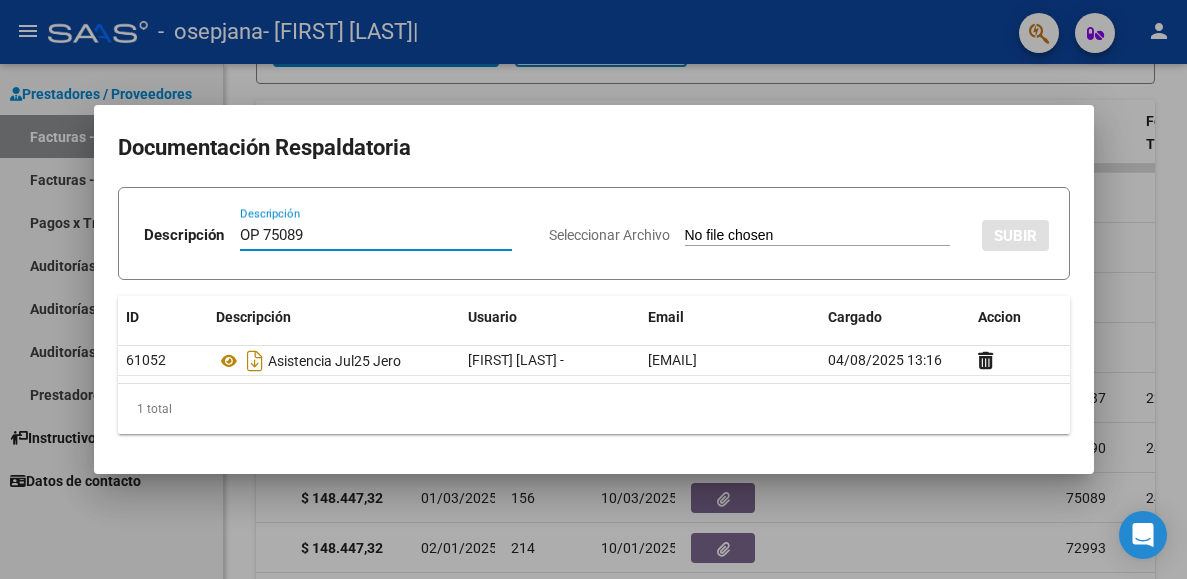 type on "OP 75089" 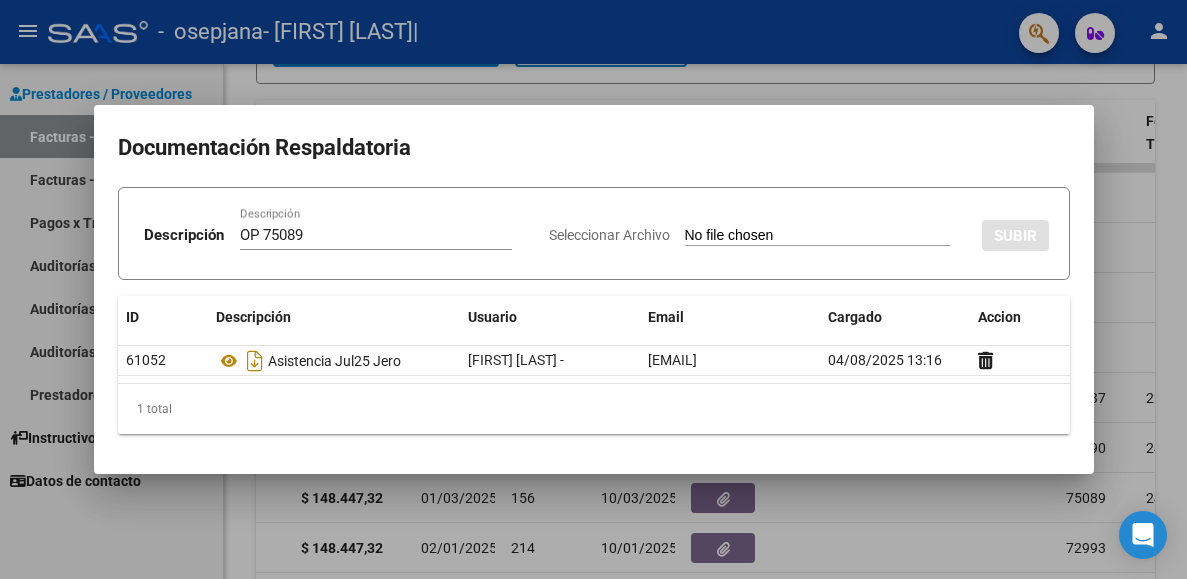 click on "Seleccionar Archivo" at bounding box center [609, 235] 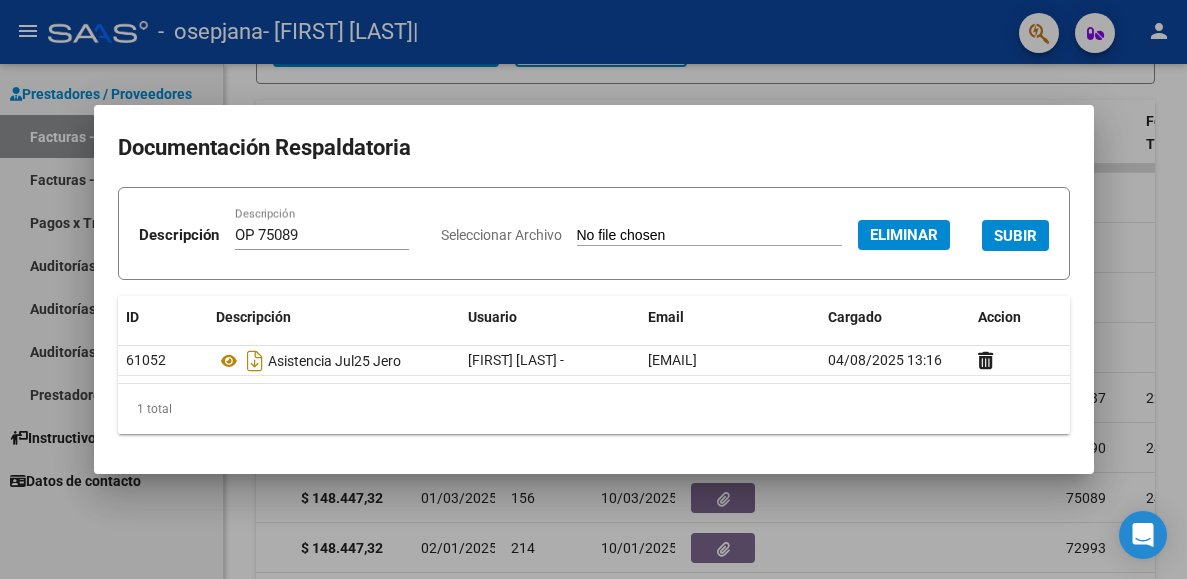 click on "SUBIR" at bounding box center [1015, 236] 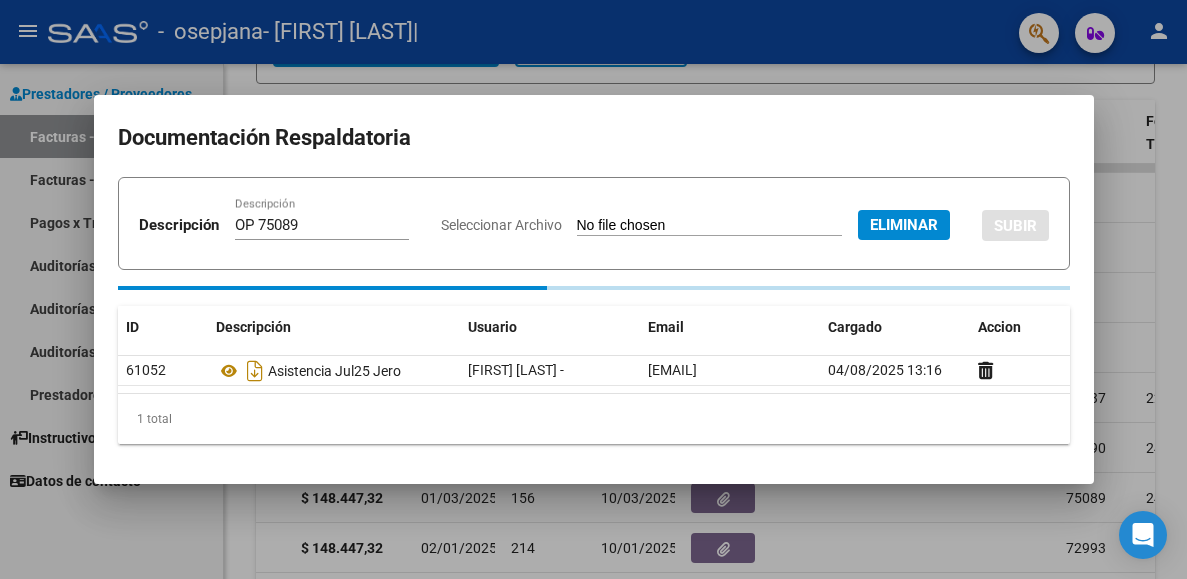 type 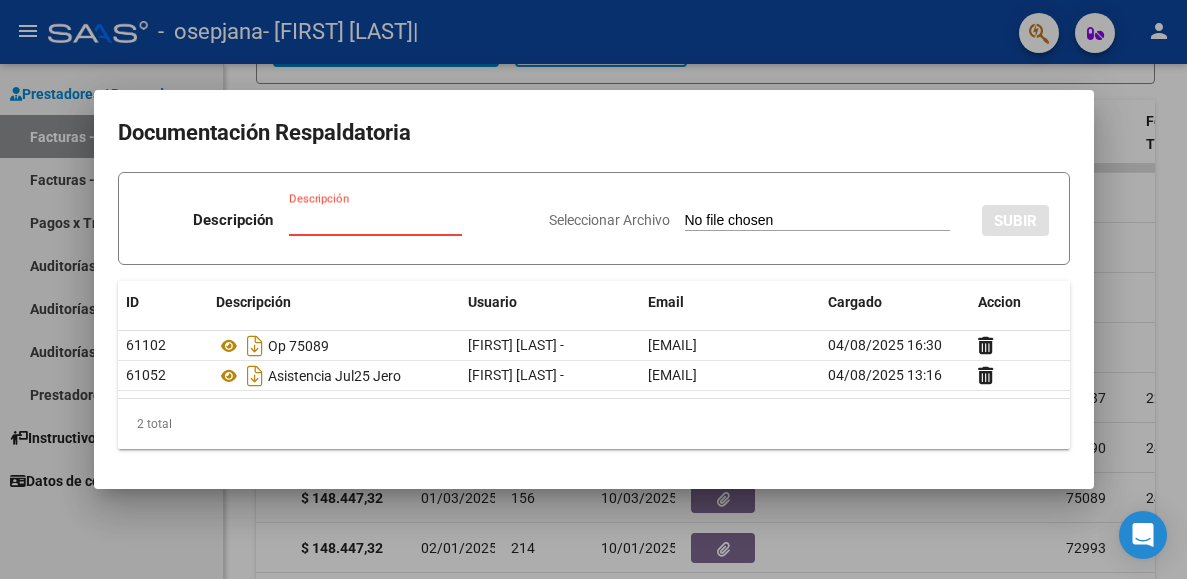 click on "Descripción" at bounding box center [375, 220] 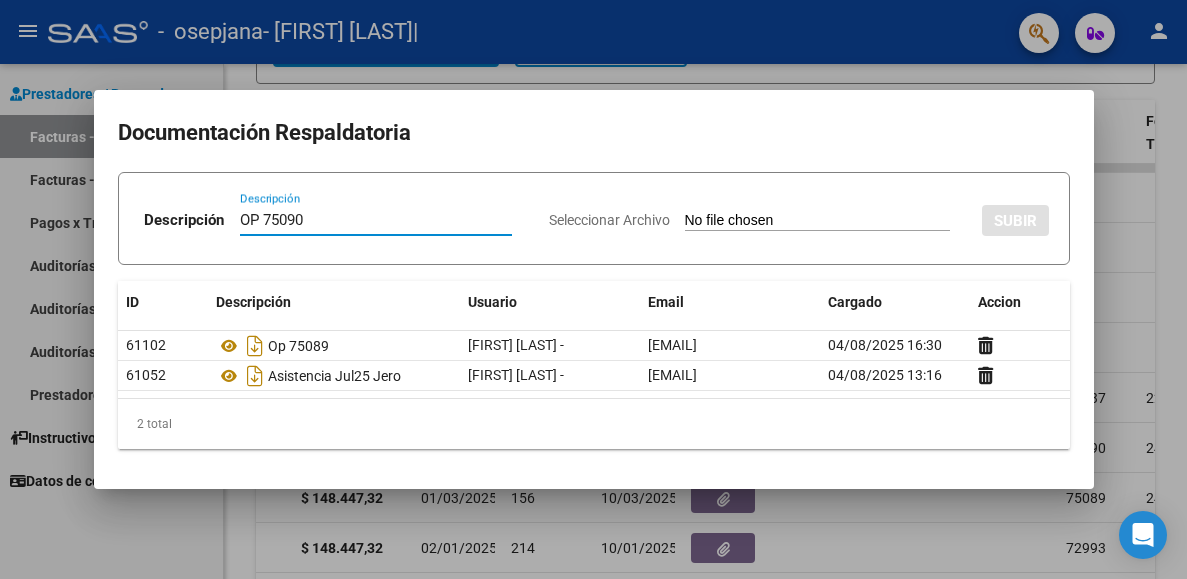 type on "OP 75090" 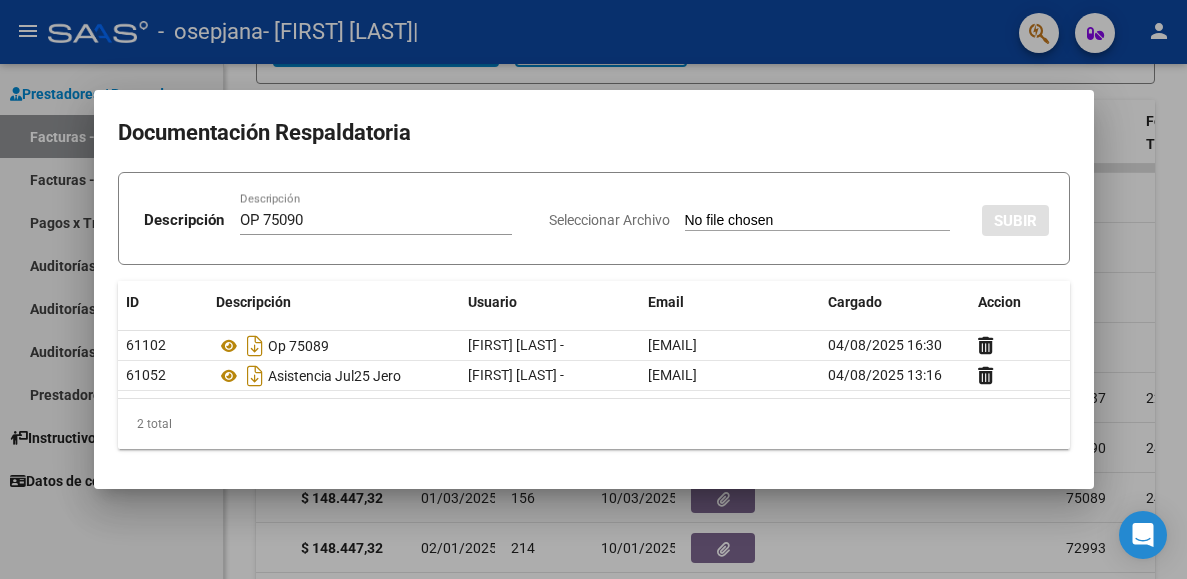 type on "C:\fakepath\OP 75090.pdf" 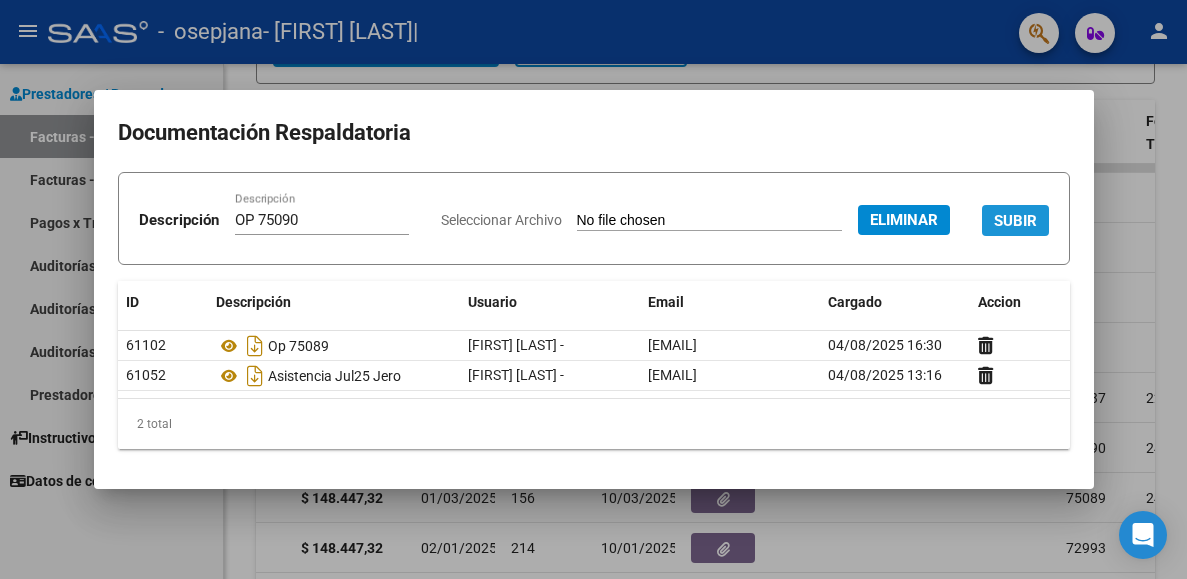 click on "SUBIR" at bounding box center (1015, 220) 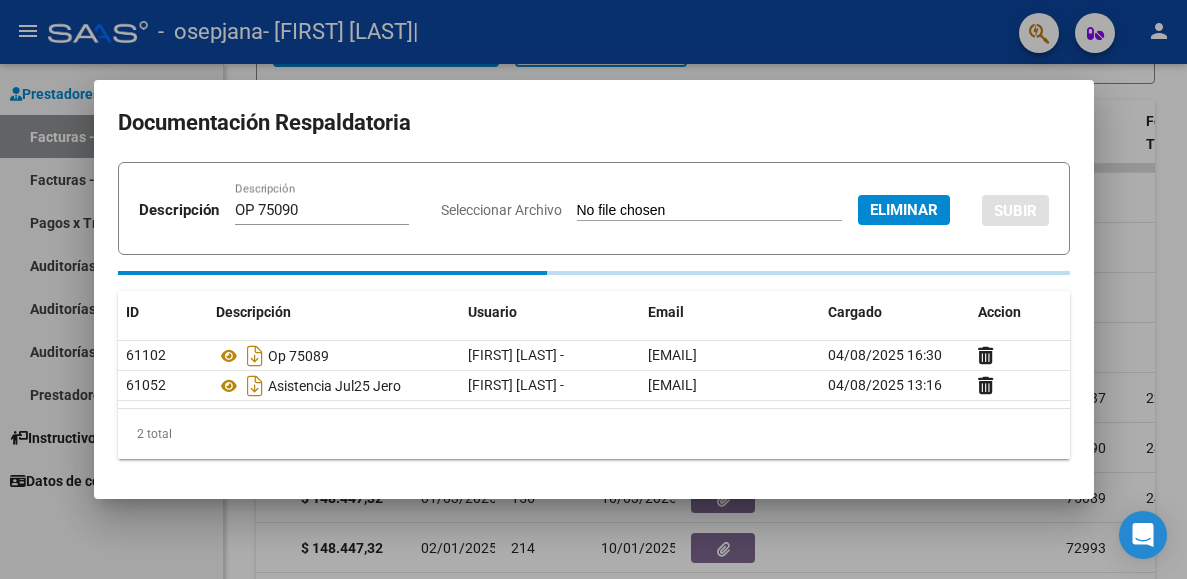 type 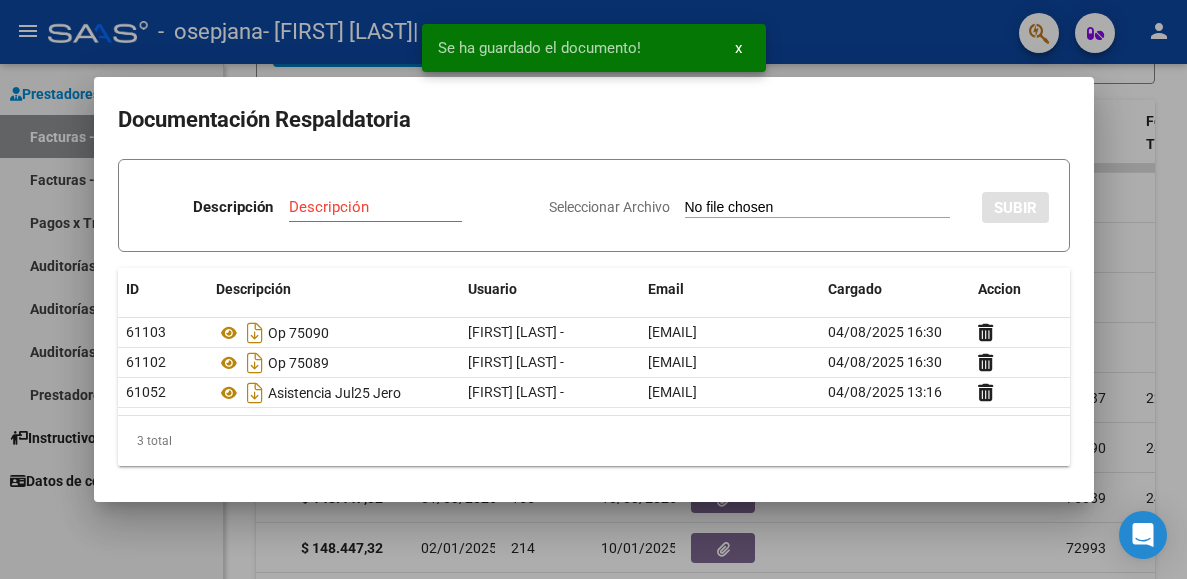 click on "Descripción" at bounding box center [375, 207] 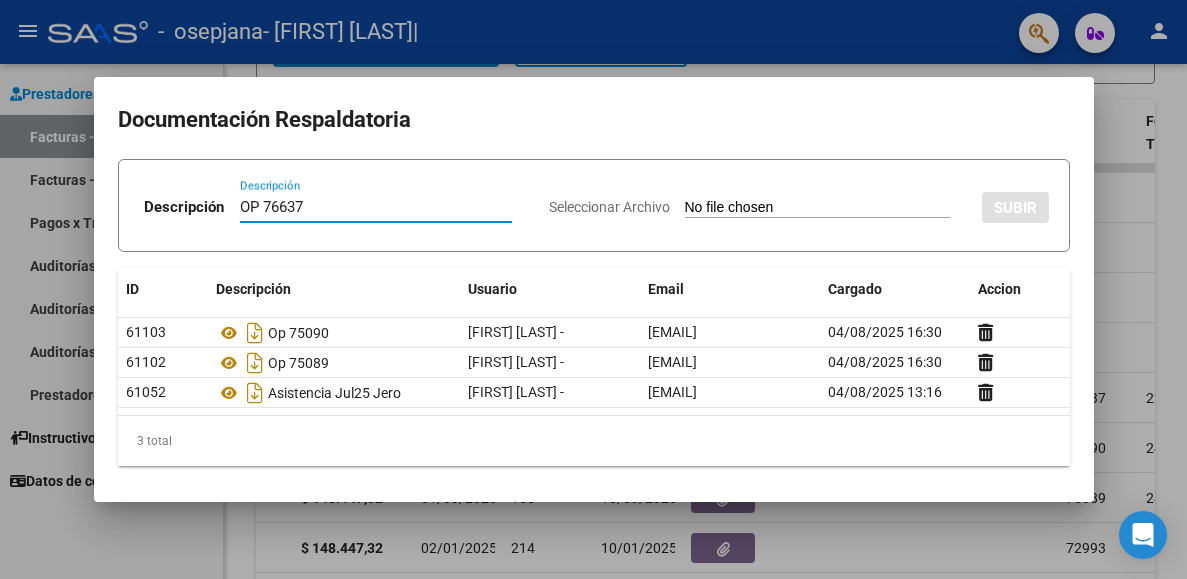 type on "OP 76637" 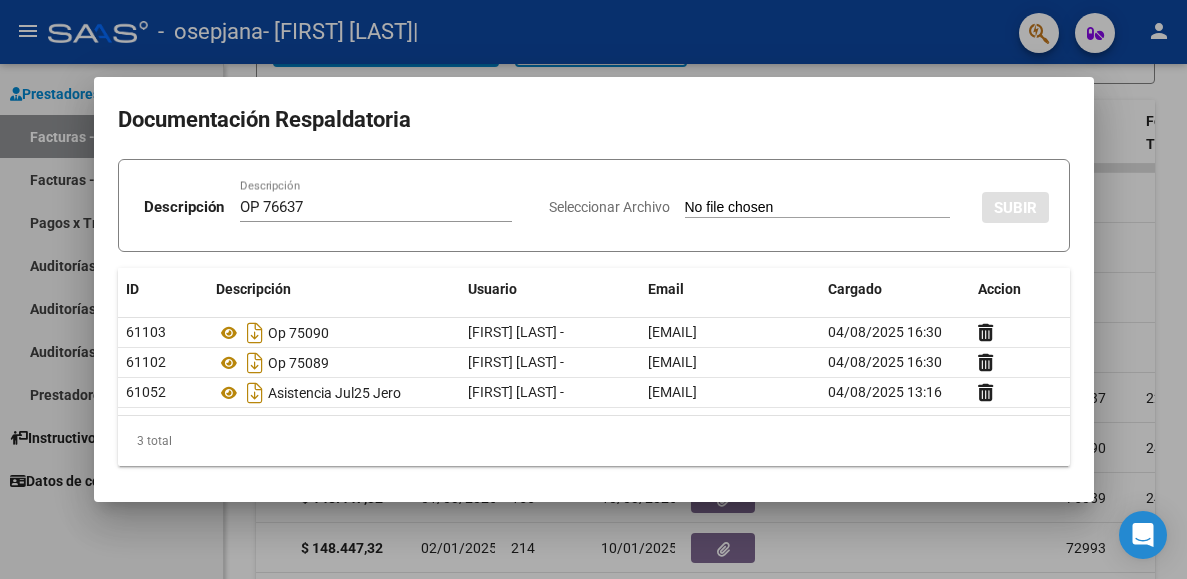 type on "C:\fakepath\OP 76637.pdf" 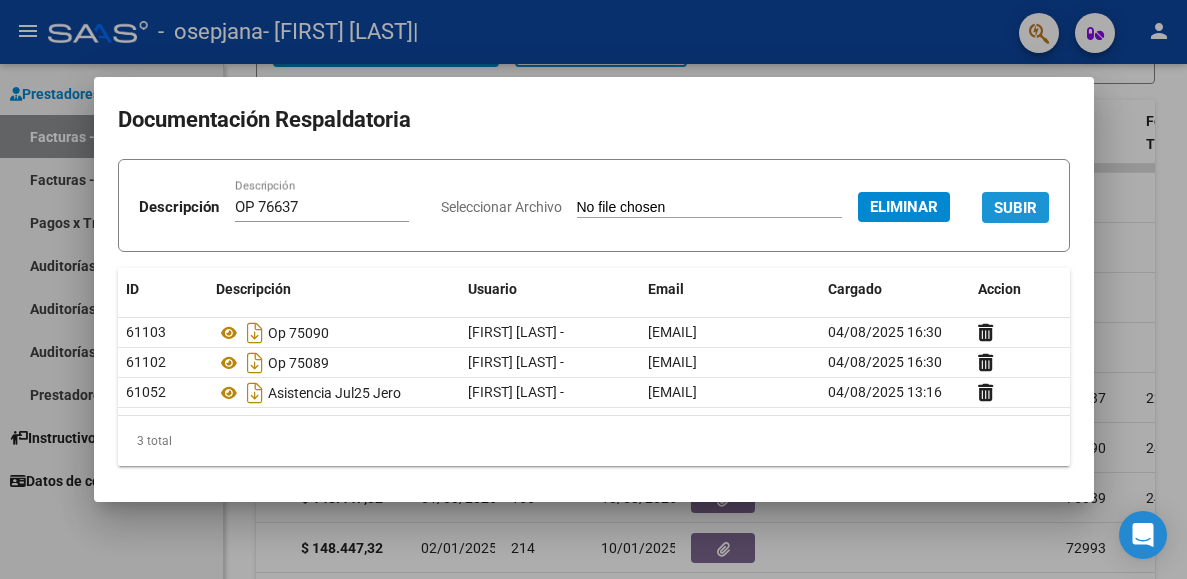 click on "SUBIR" at bounding box center (1015, 208) 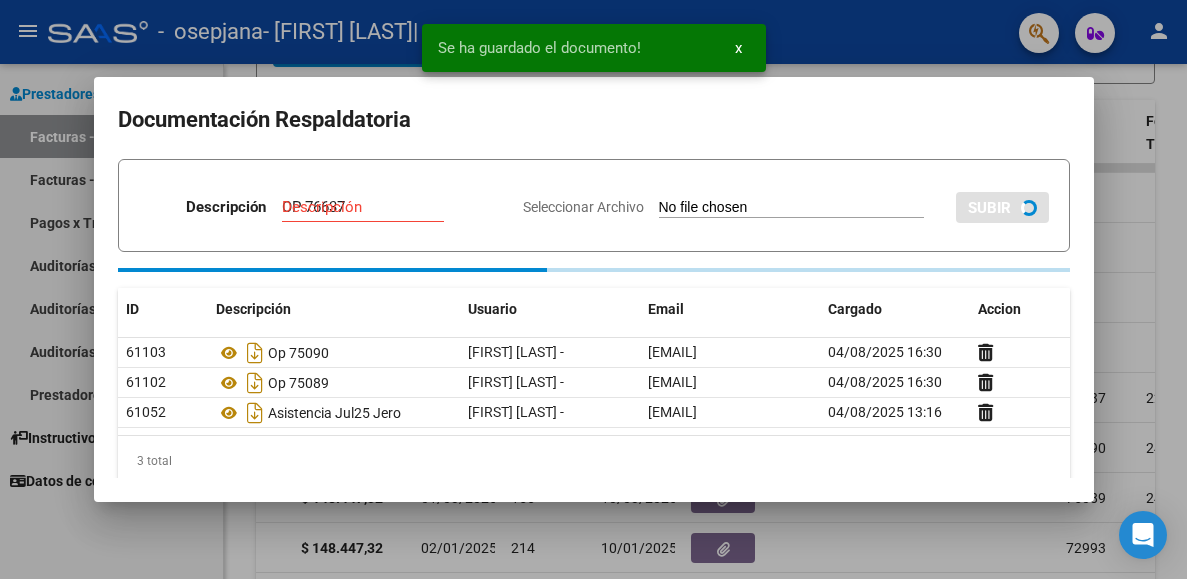 type 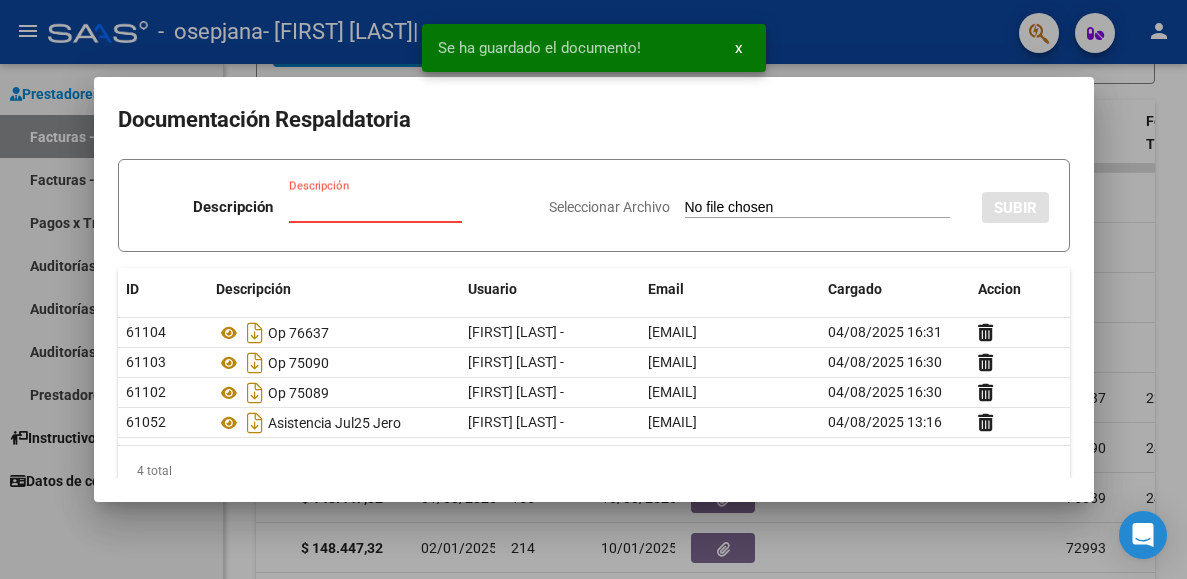 click on "Descripción" at bounding box center [375, 207] 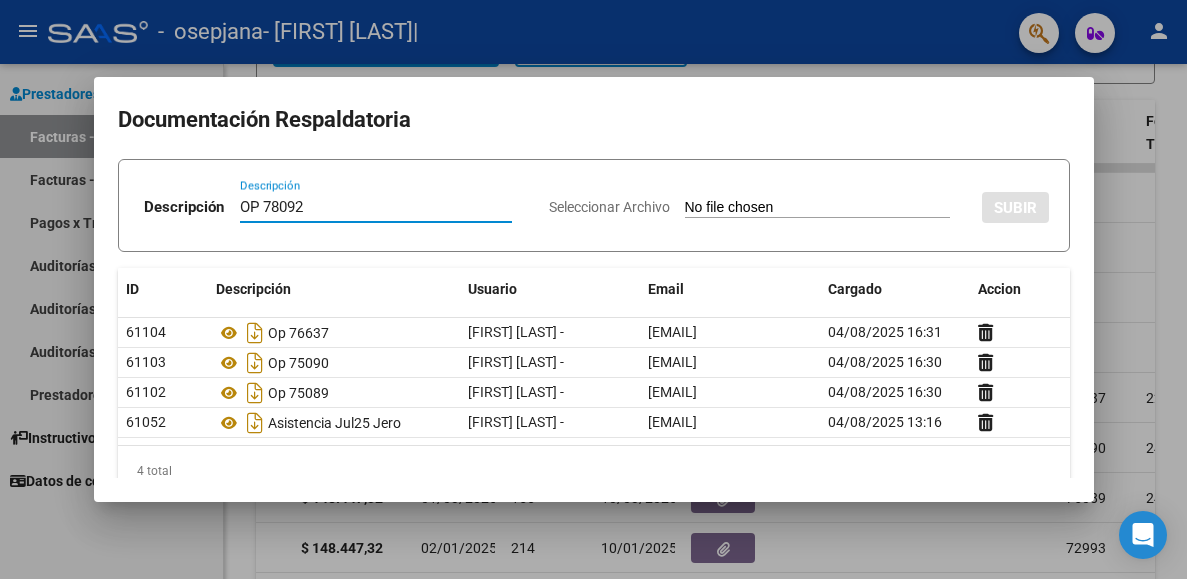 type on "OP 78092" 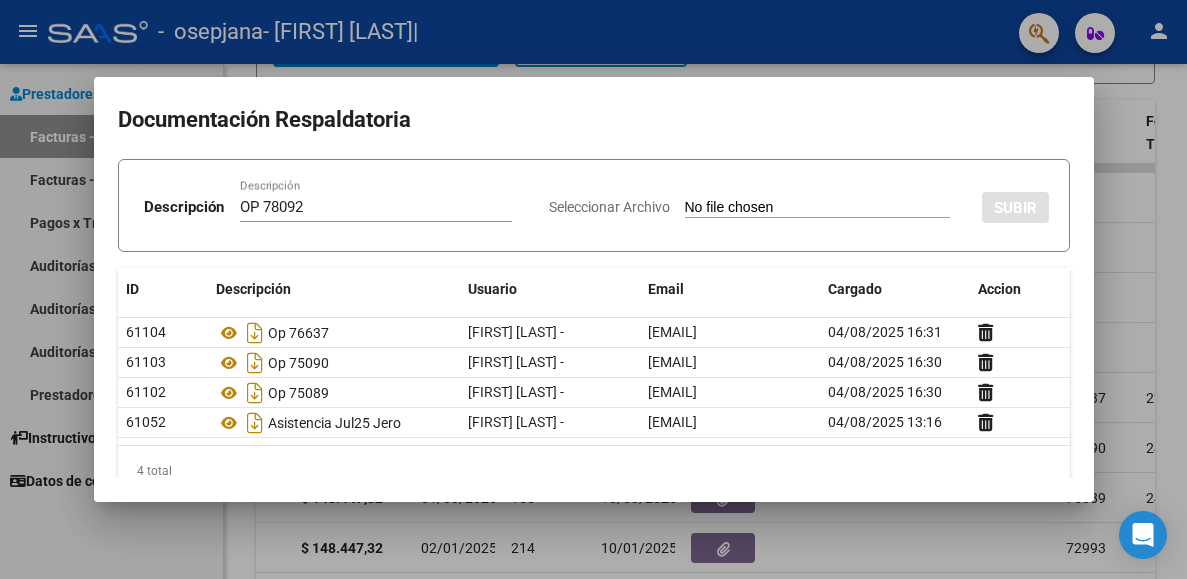 type on "C:\fakepath\OP 78092.pdf" 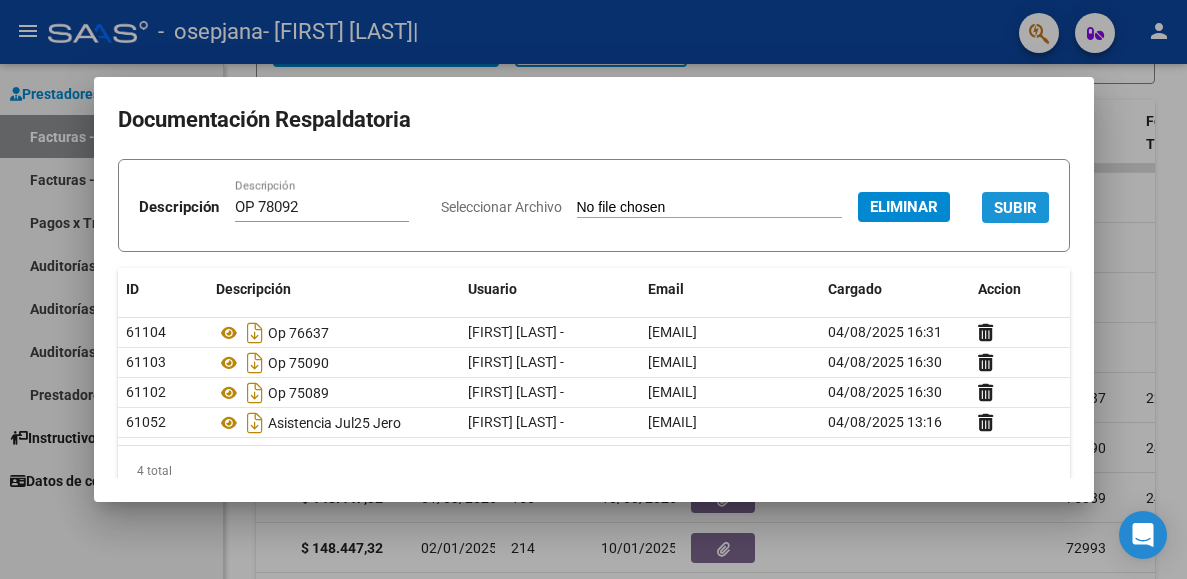 click on "SUBIR" at bounding box center (1015, 208) 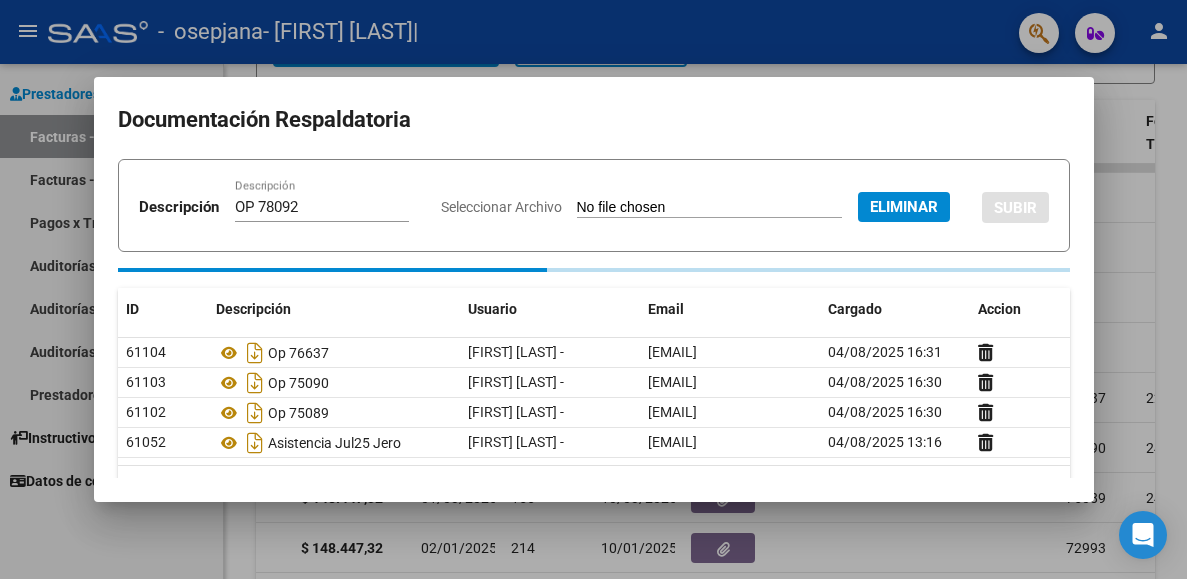 type 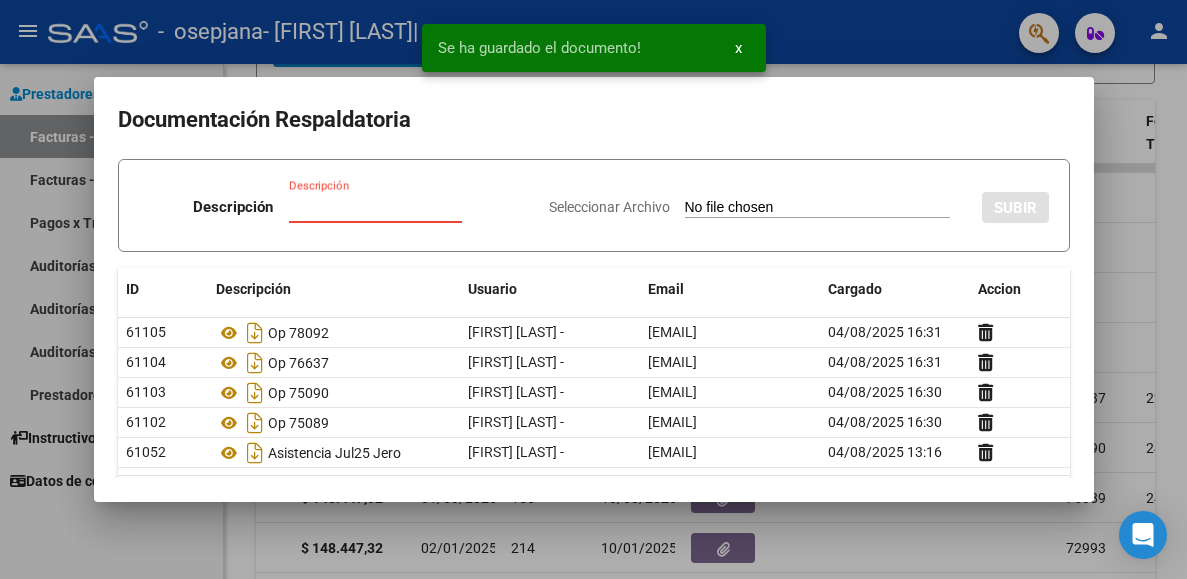 click on "Descripción" at bounding box center [375, 207] 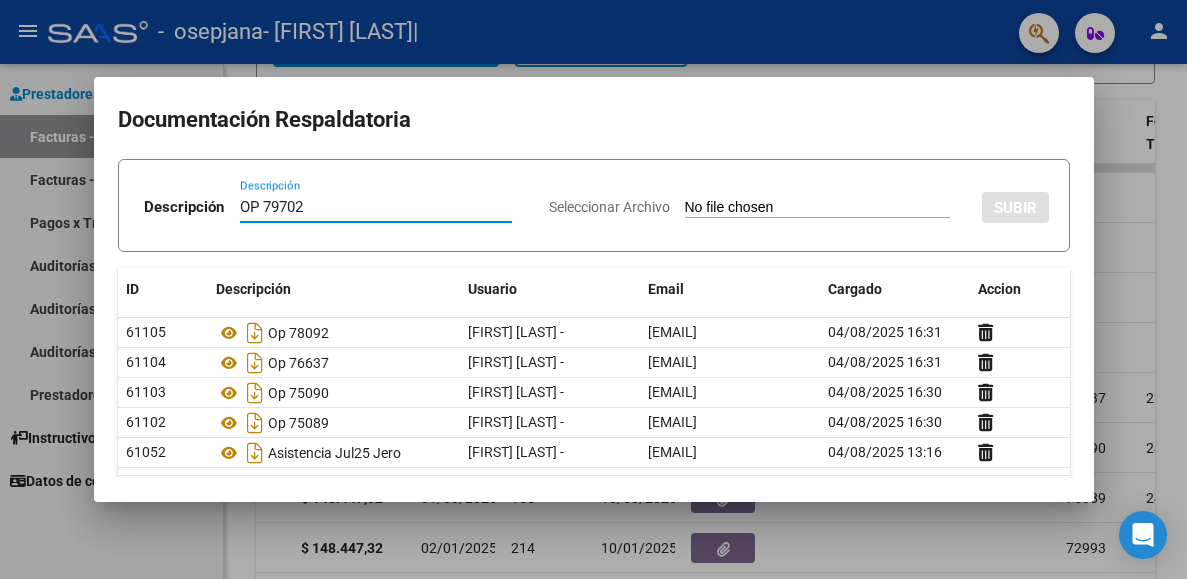 type on "OP 79702" 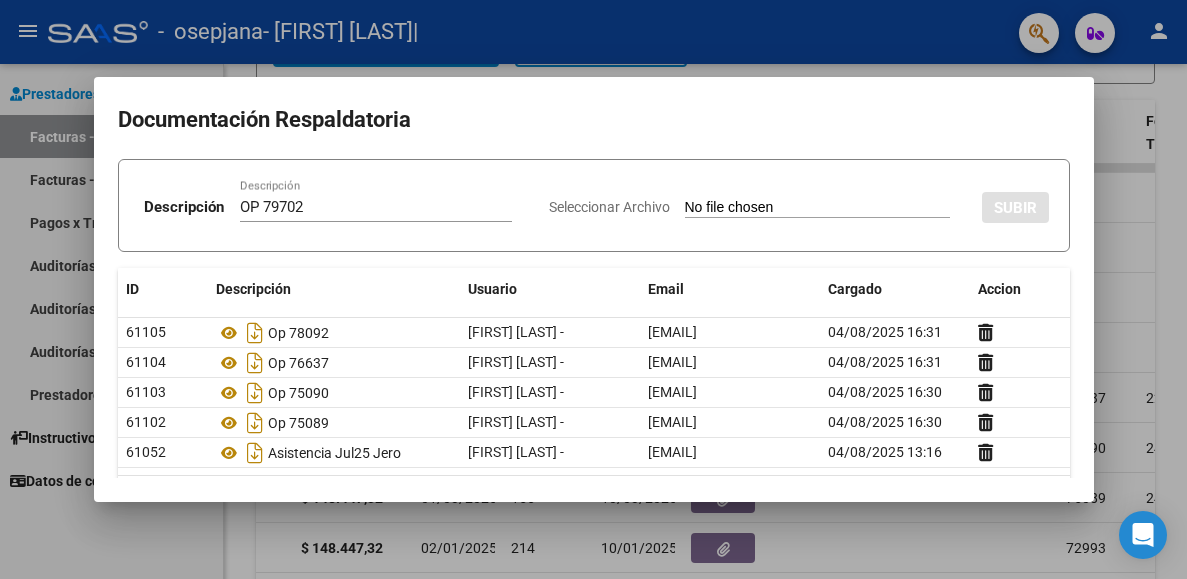 type on "C:\fakepath\OP 79702.pdf" 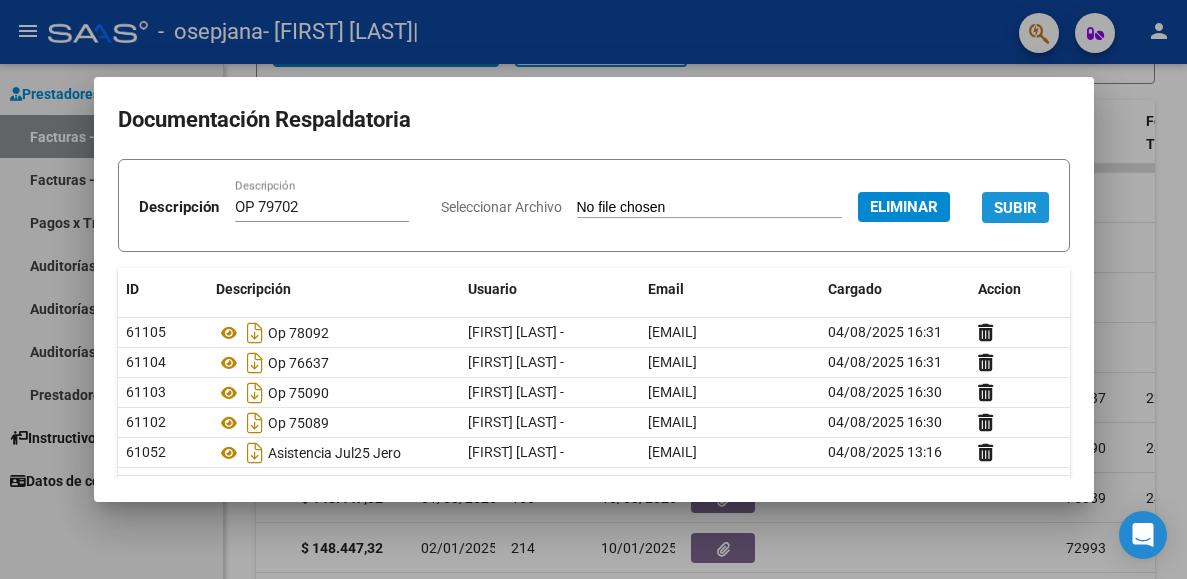 click on "SUBIR" at bounding box center (1015, 208) 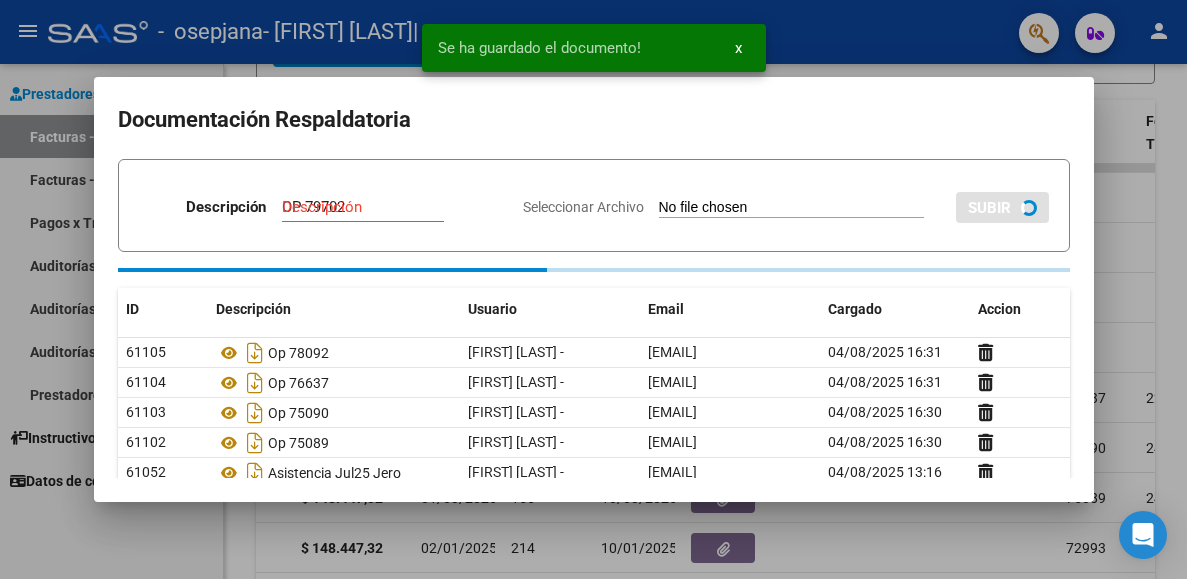 type 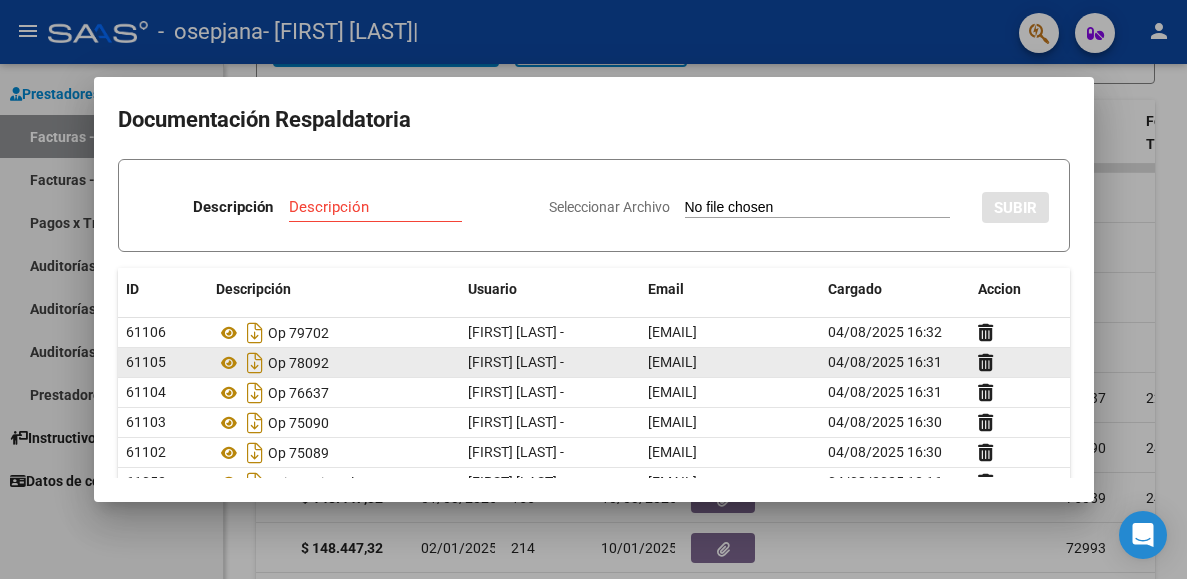 scroll, scrollTop: 0, scrollLeft: 0, axis: both 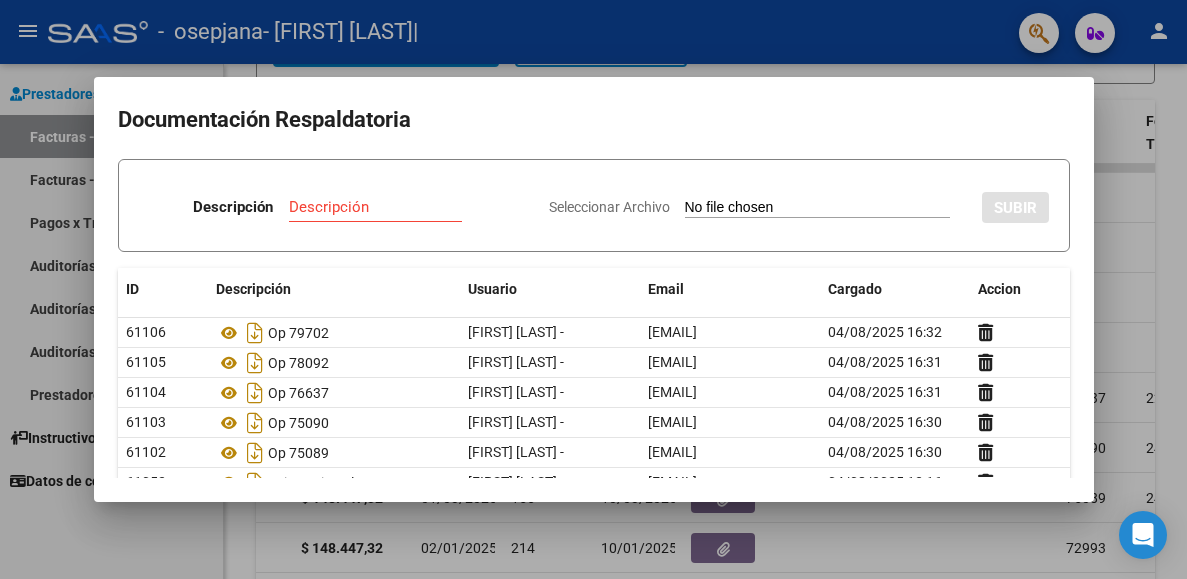 click at bounding box center [593, 289] 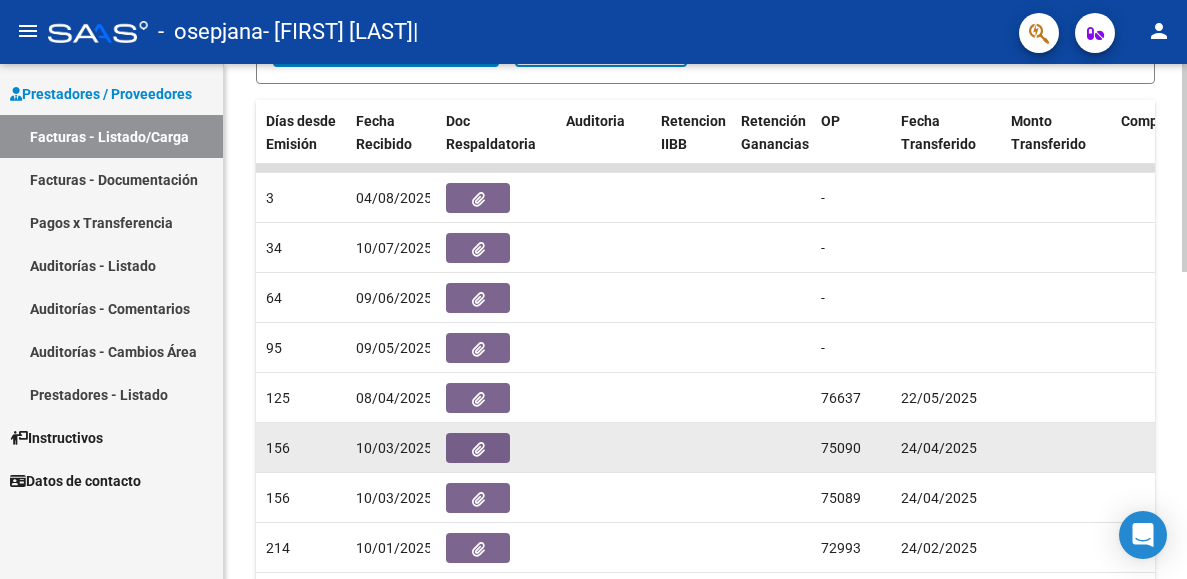 scroll, scrollTop: 0, scrollLeft: 1122, axis: horizontal 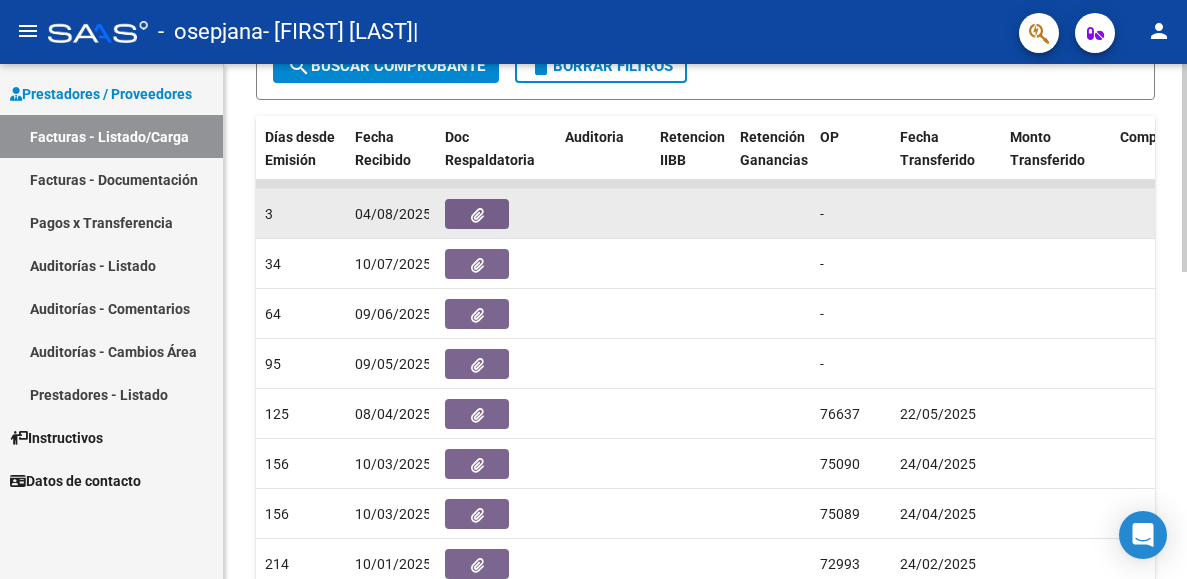 click 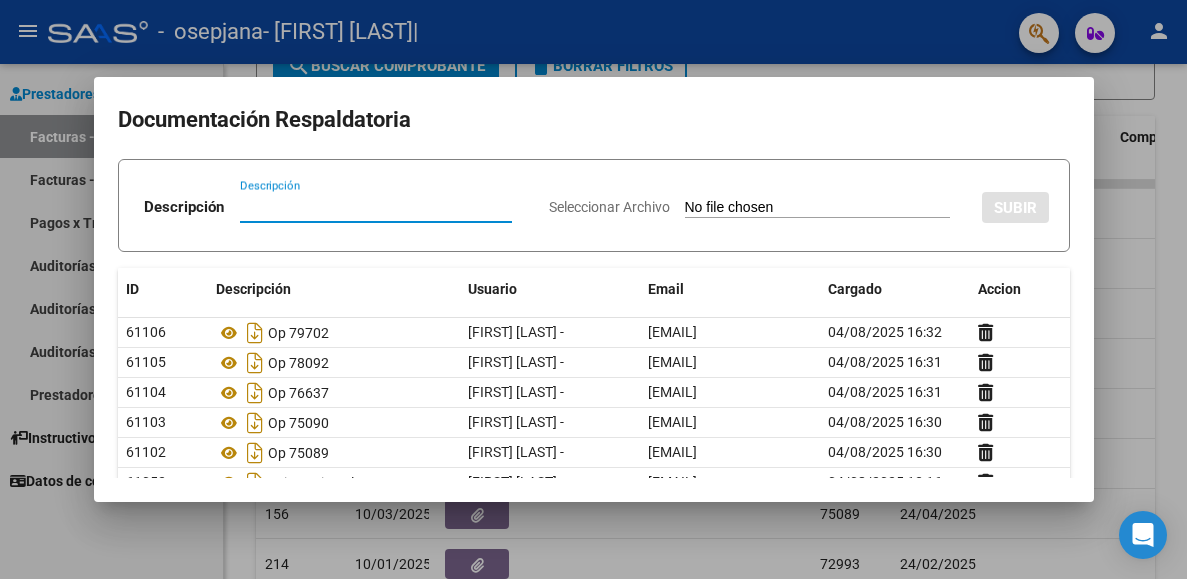 click at bounding box center [593, 289] 